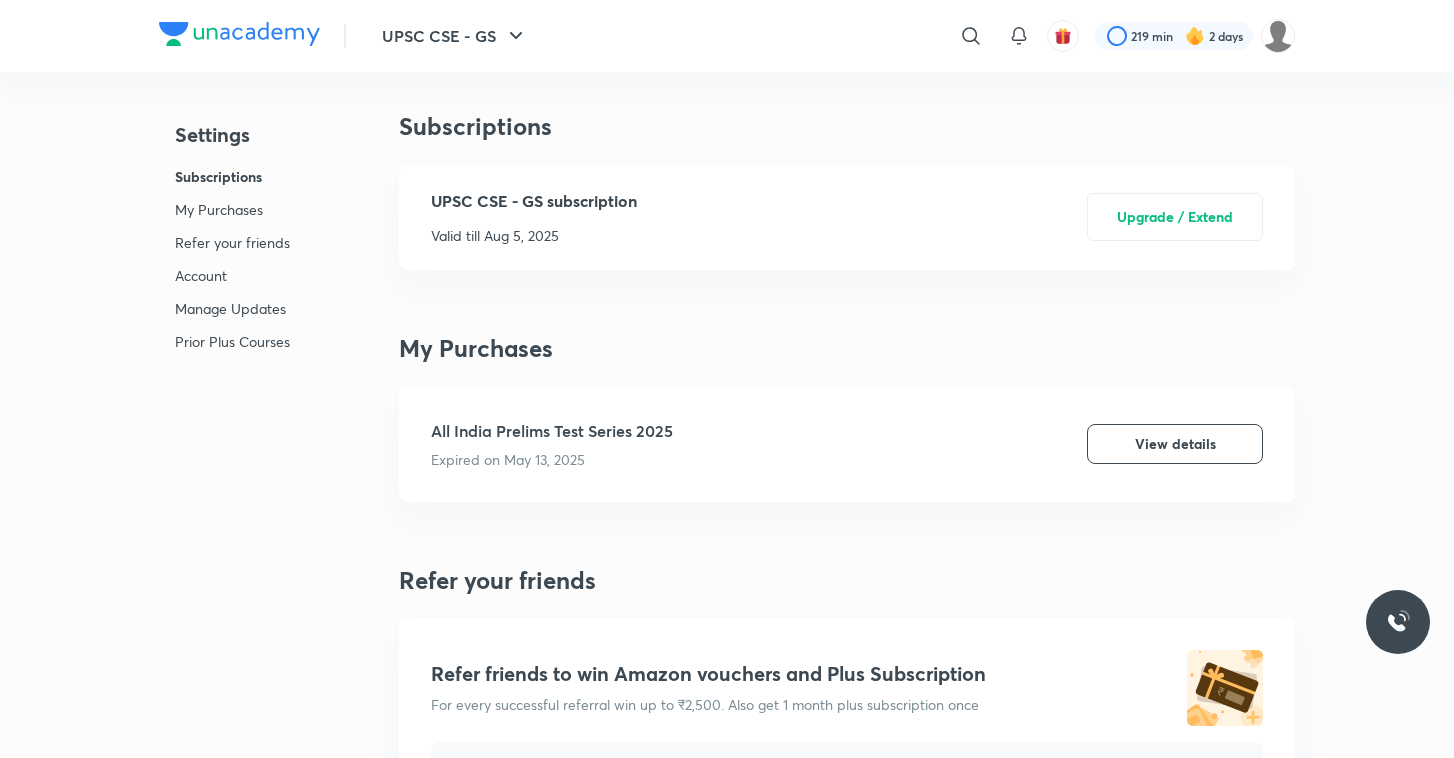 scroll, scrollTop: 0, scrollLeft: 0, axis: both 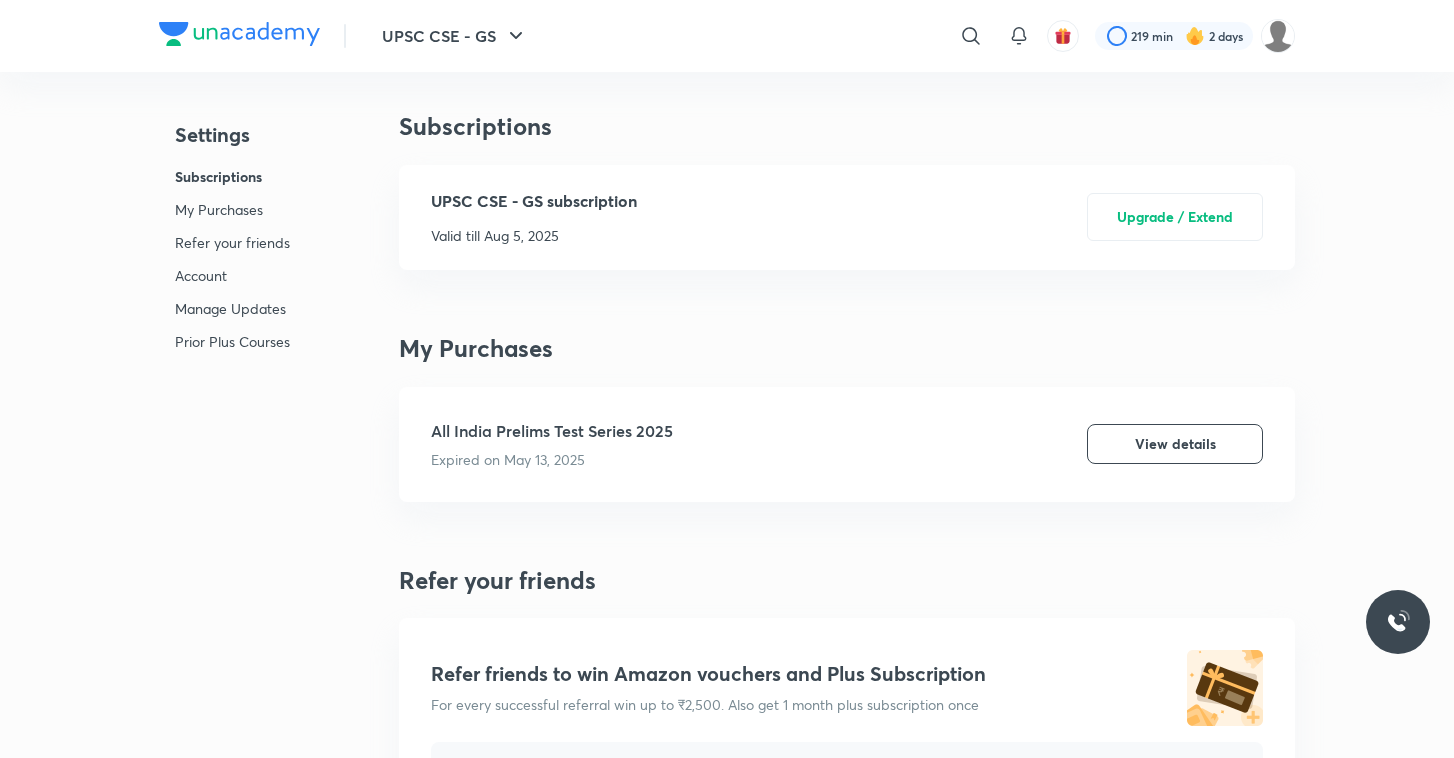 click on "Prior Plus Courses" at bounding box center (232, 341) 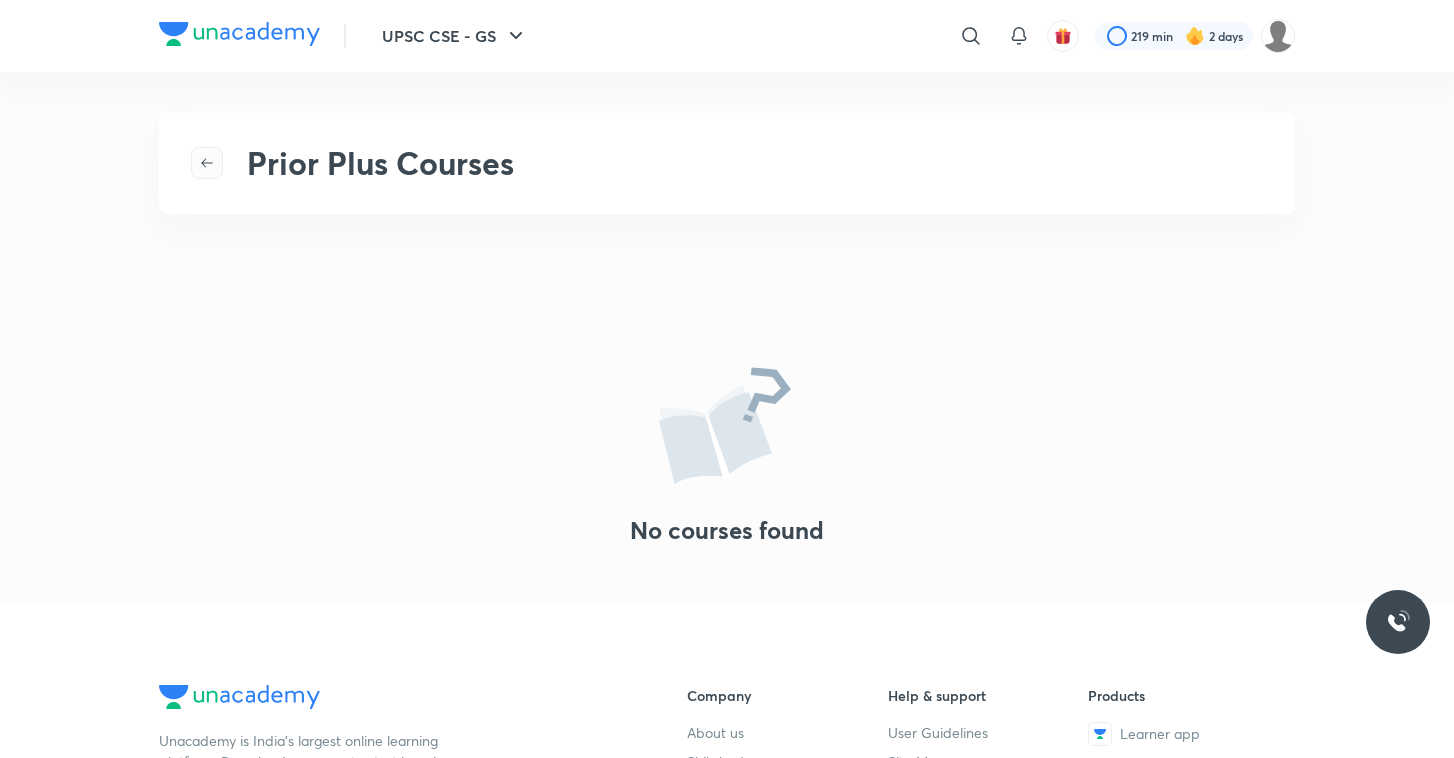 click at bounding box center [207, 163] 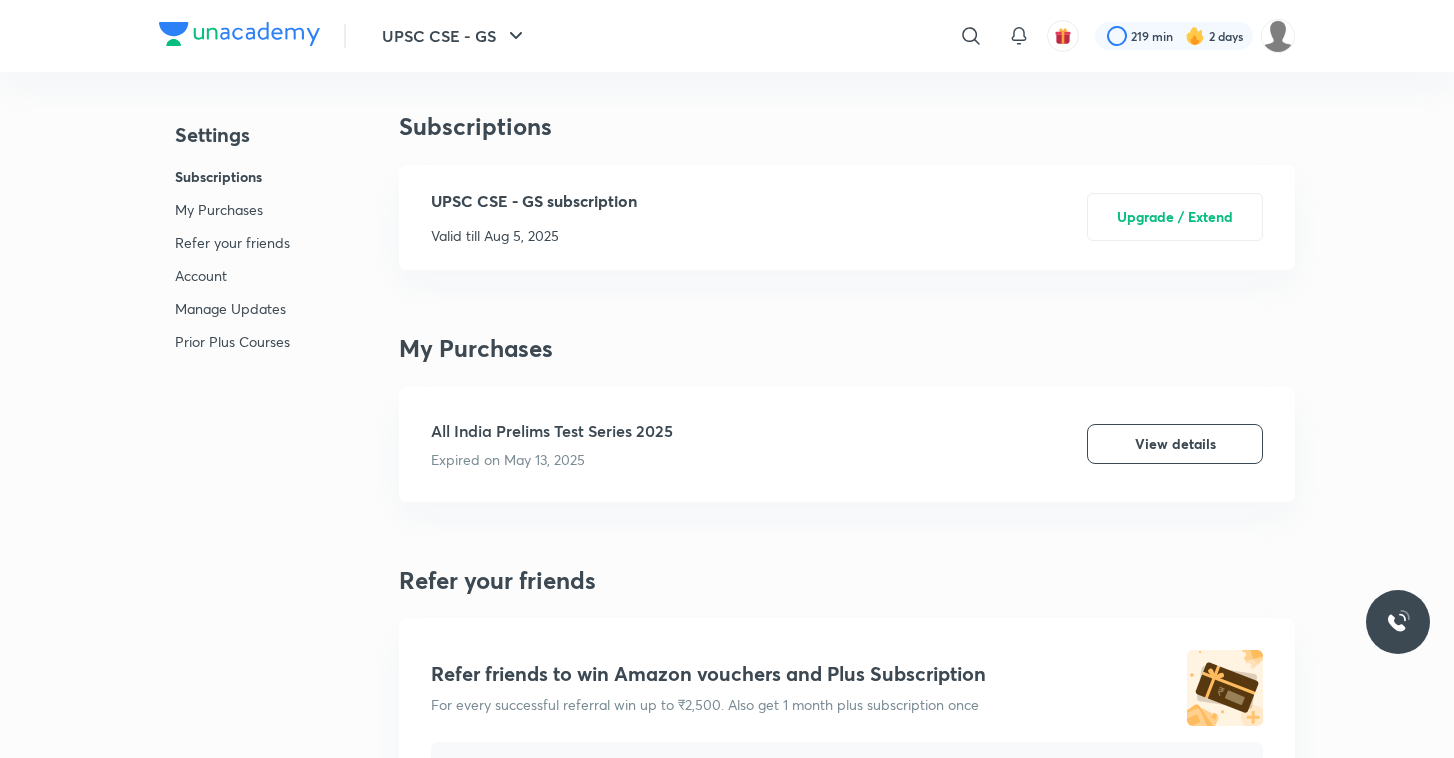 click on "My Purchases" at bounding box center (232, 209) 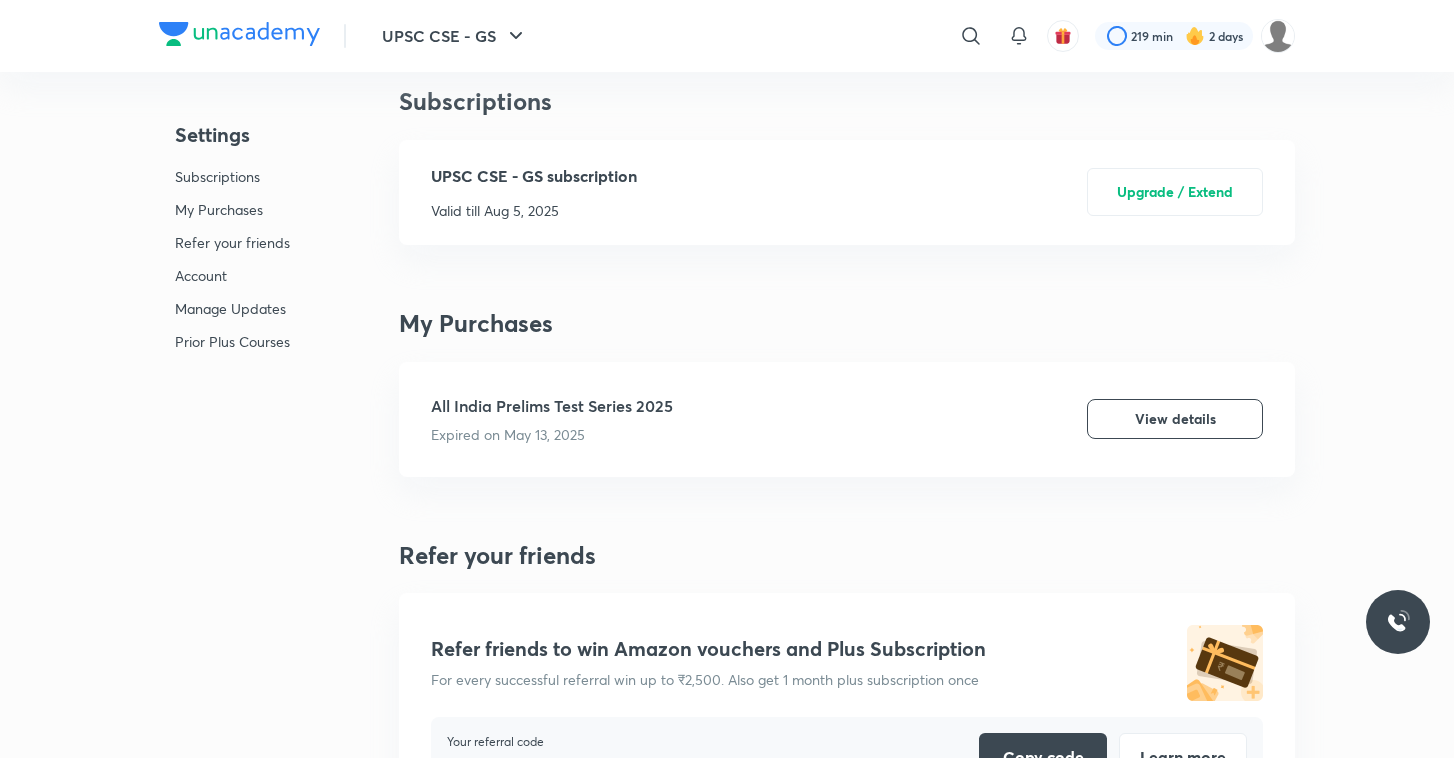 scroll, scrollTop: 0, scrollLeft: 0, axis: both 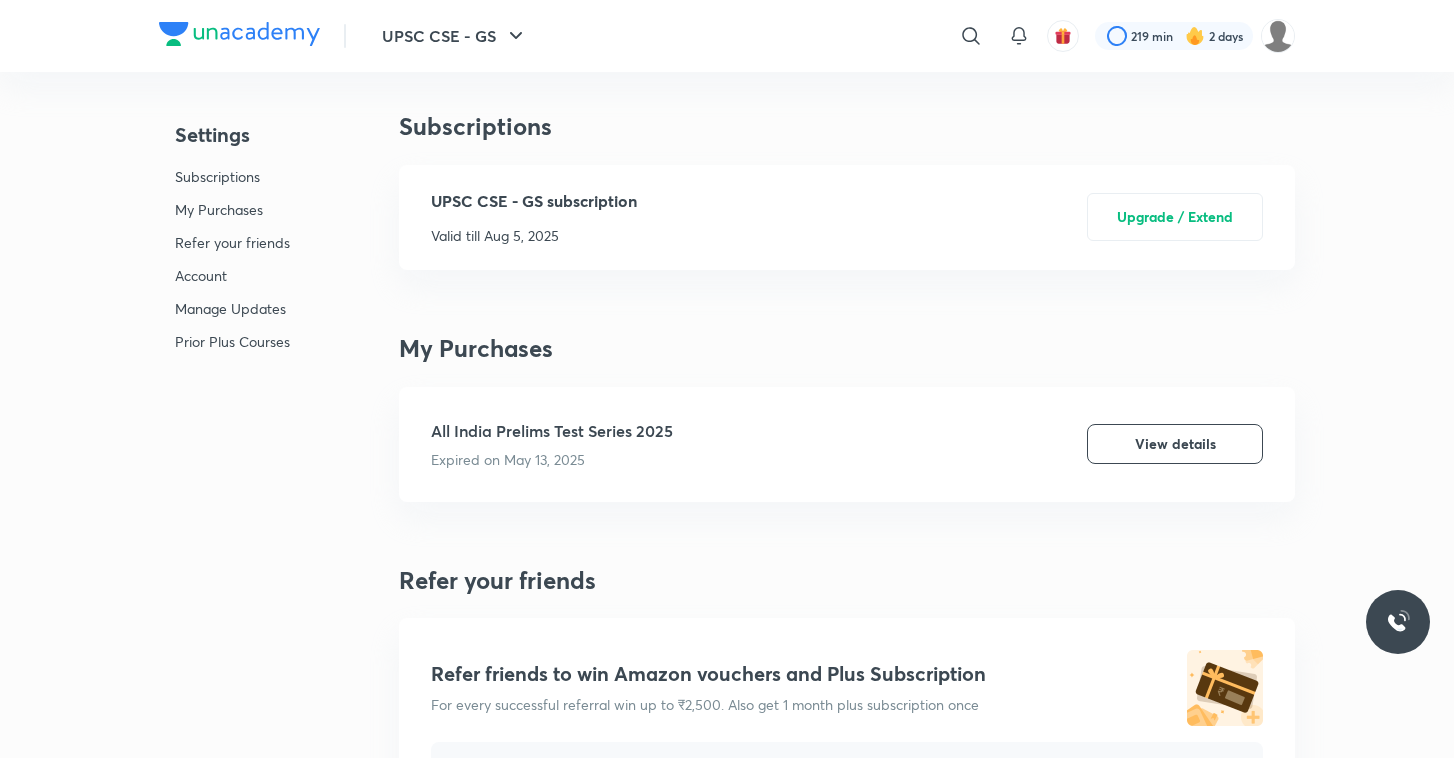 click on "Subscriptions" at bounding box center (232, 176) 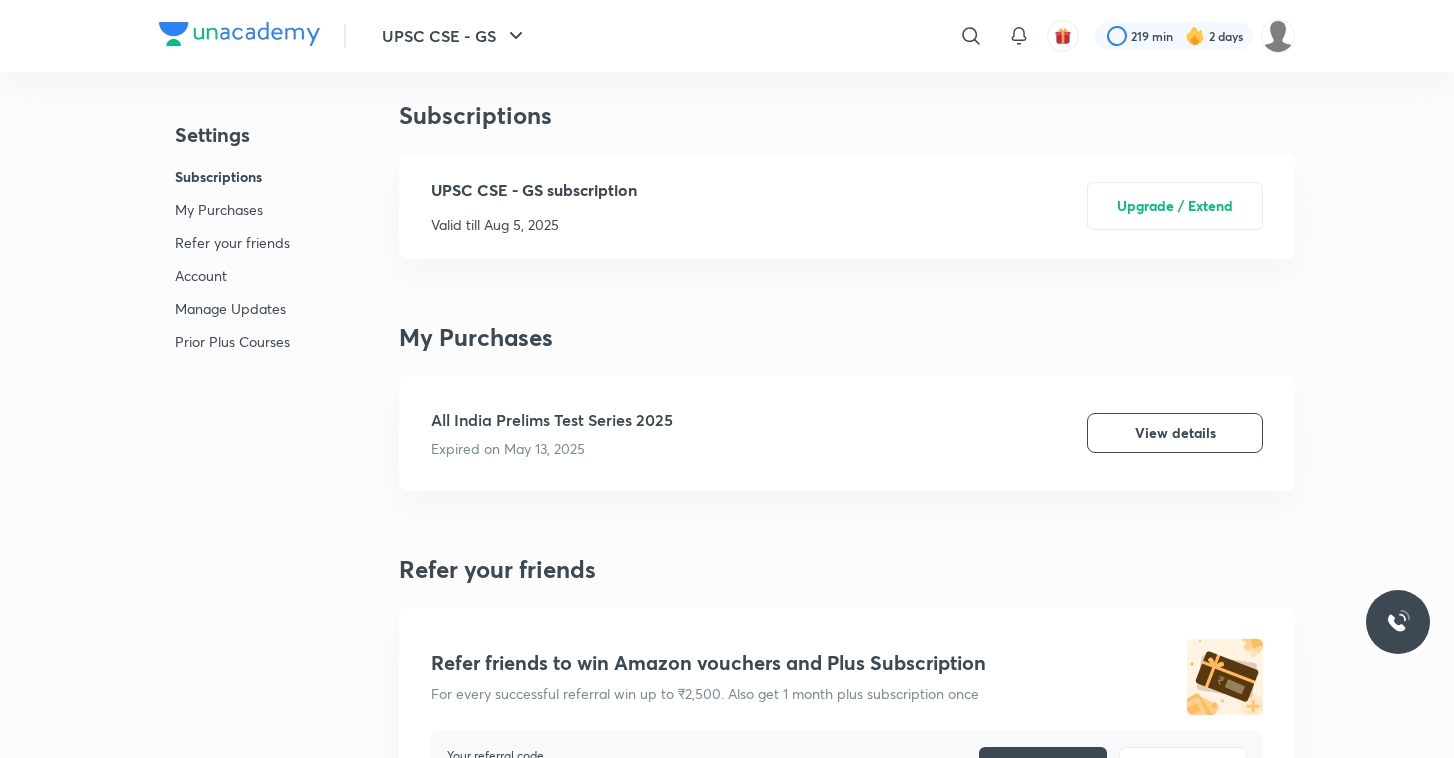 scroll, scrollTop: 0, scrollLeft: 0, axis: both 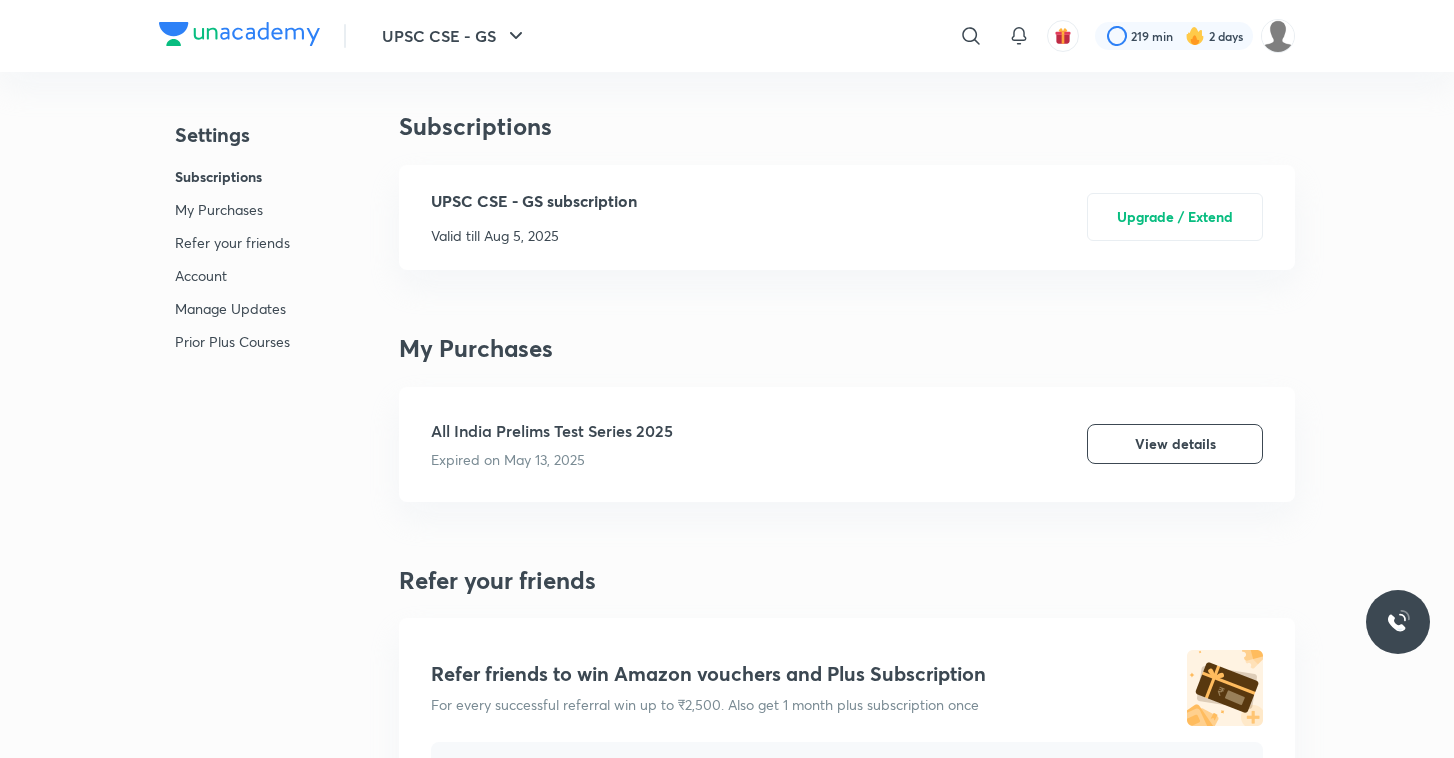 click at bounding box center [1063, 36] 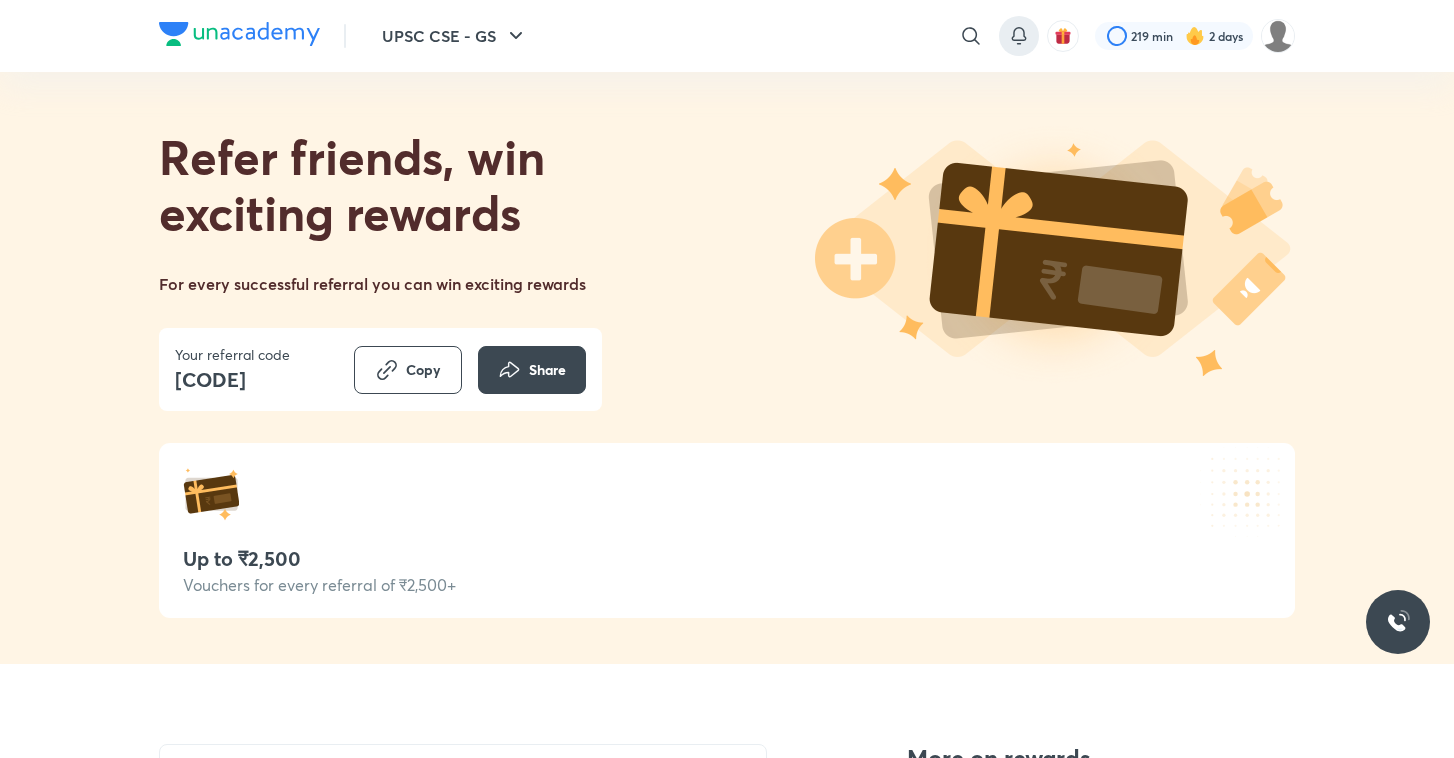 click at bounding box center (1019, 36) 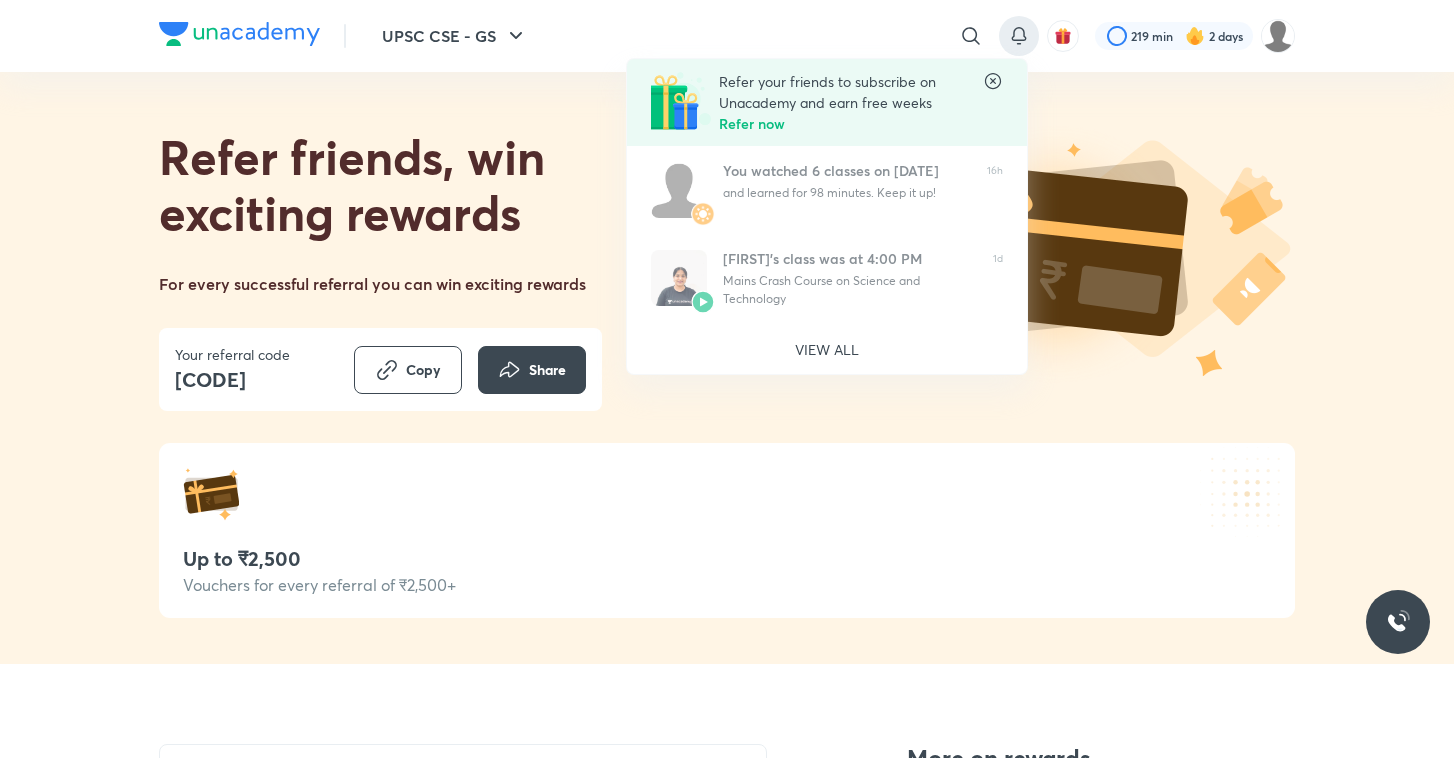 click at bounding box center (727, 379) 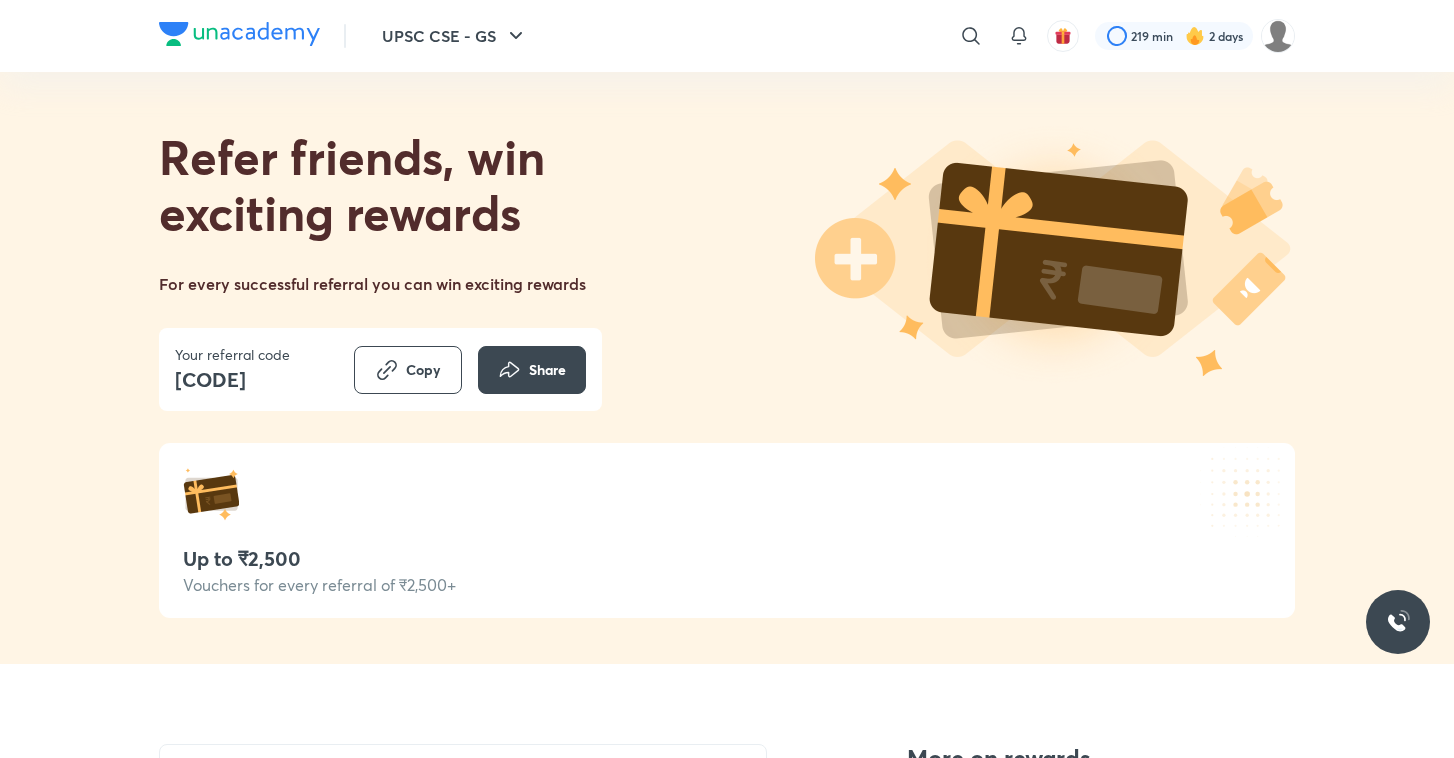 click 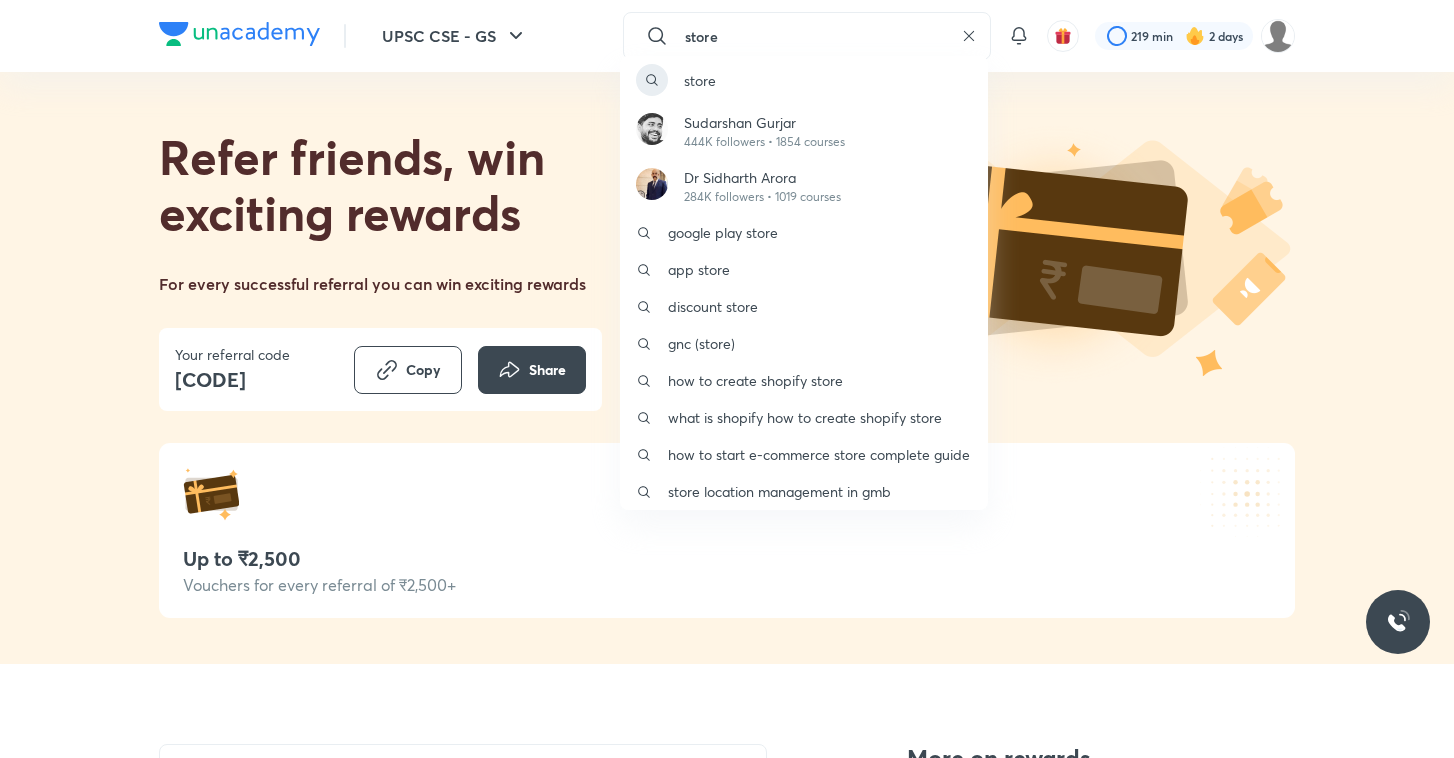 type on "store" 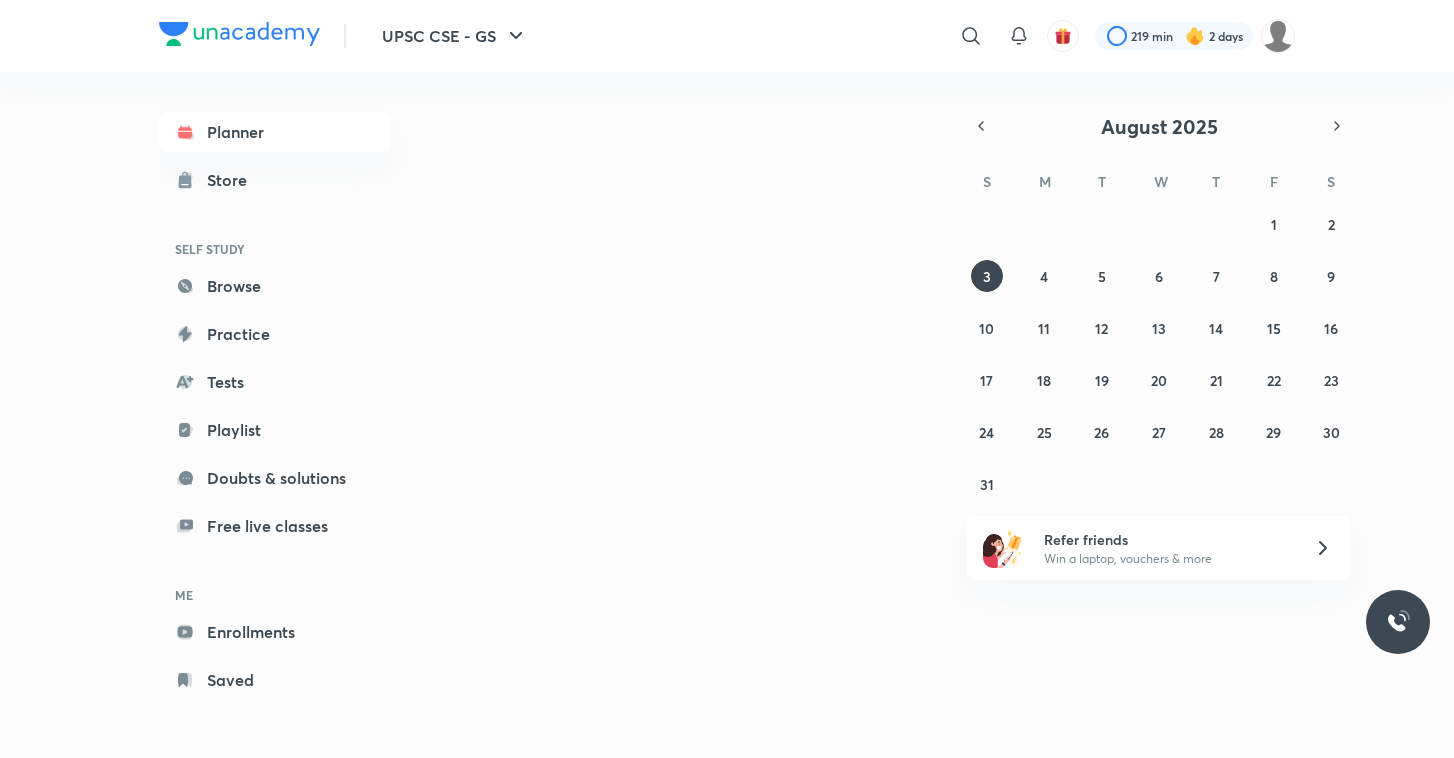 scroll, scrollTop: 0, scrollLeft: 0, axis: both 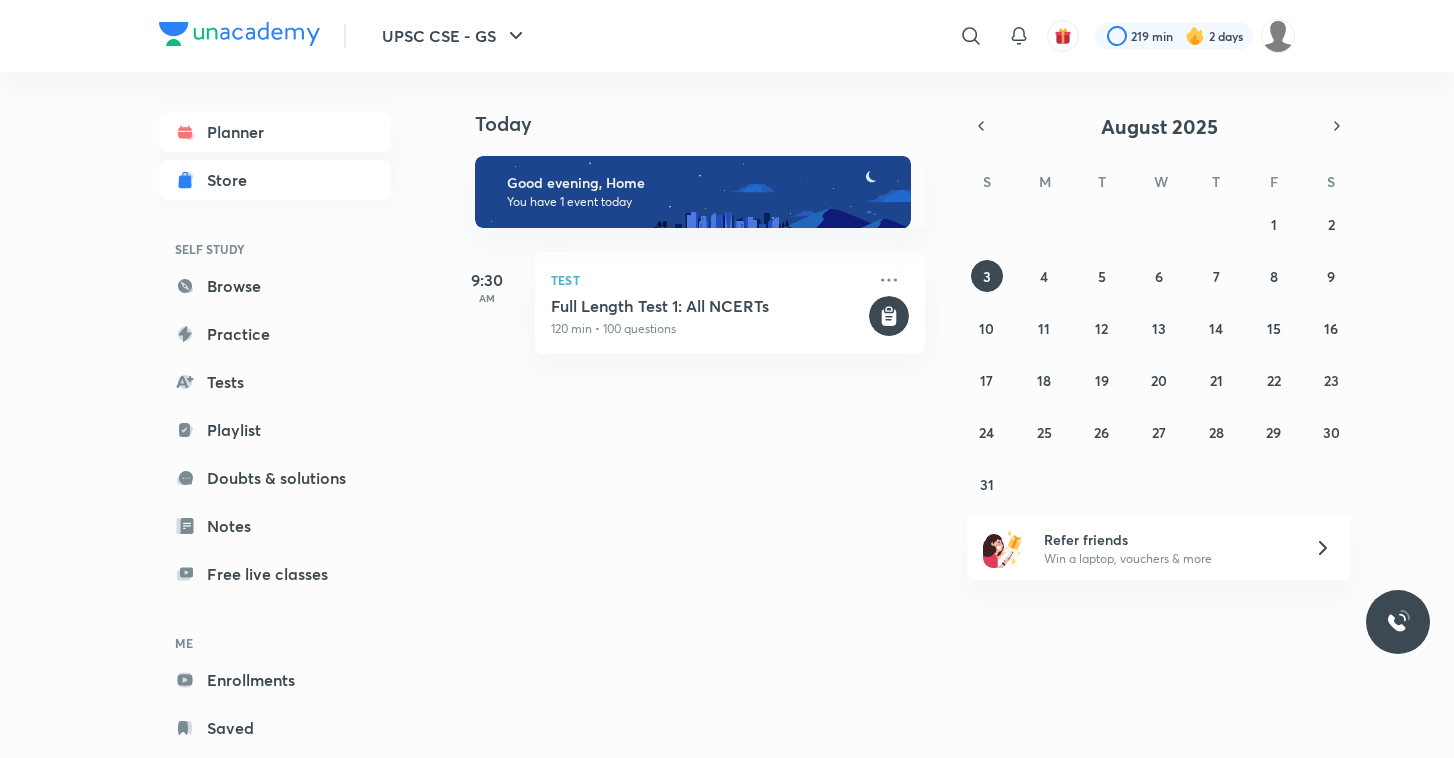 click on "Store" at bounding box center [275, 180] 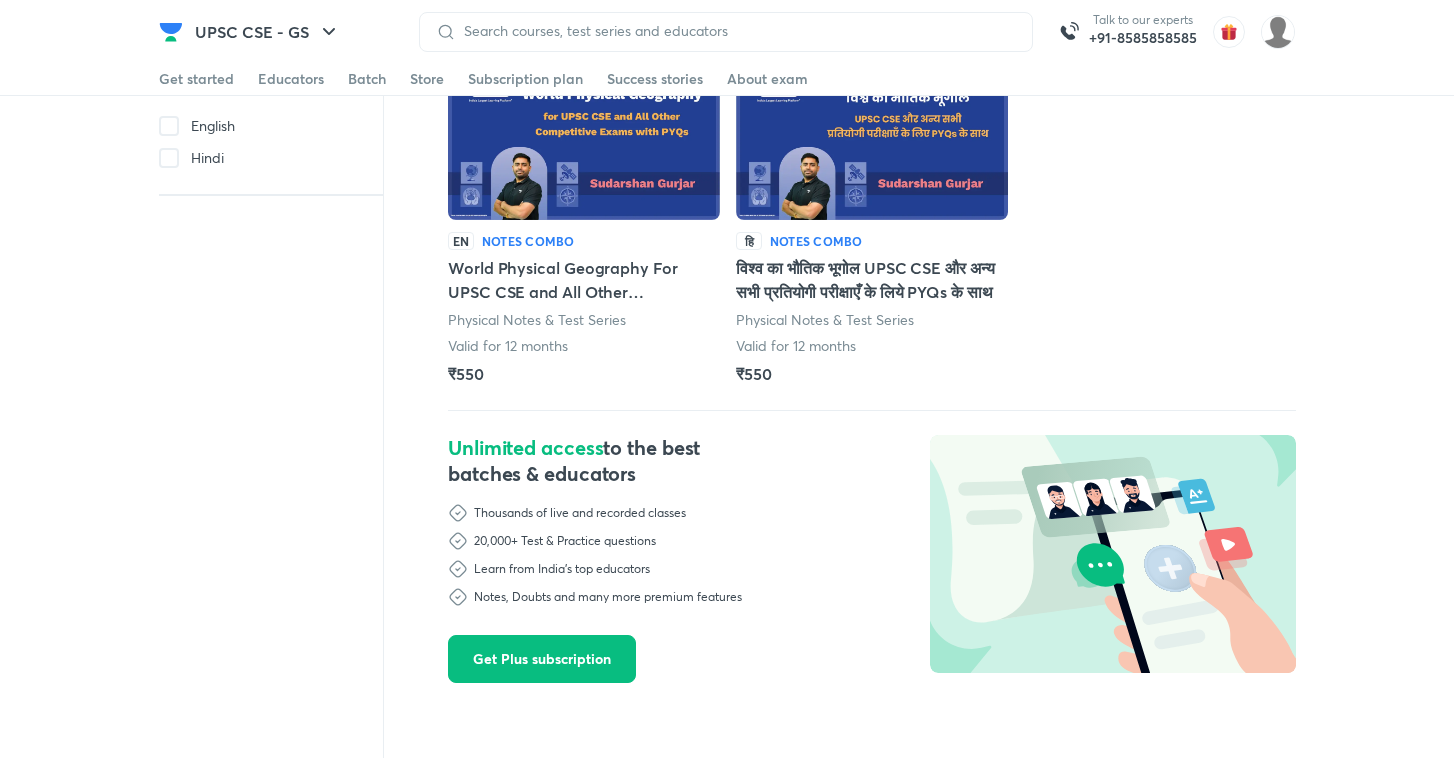 scroll, scrollTop: 0, scrollLeft: 0, axis: both 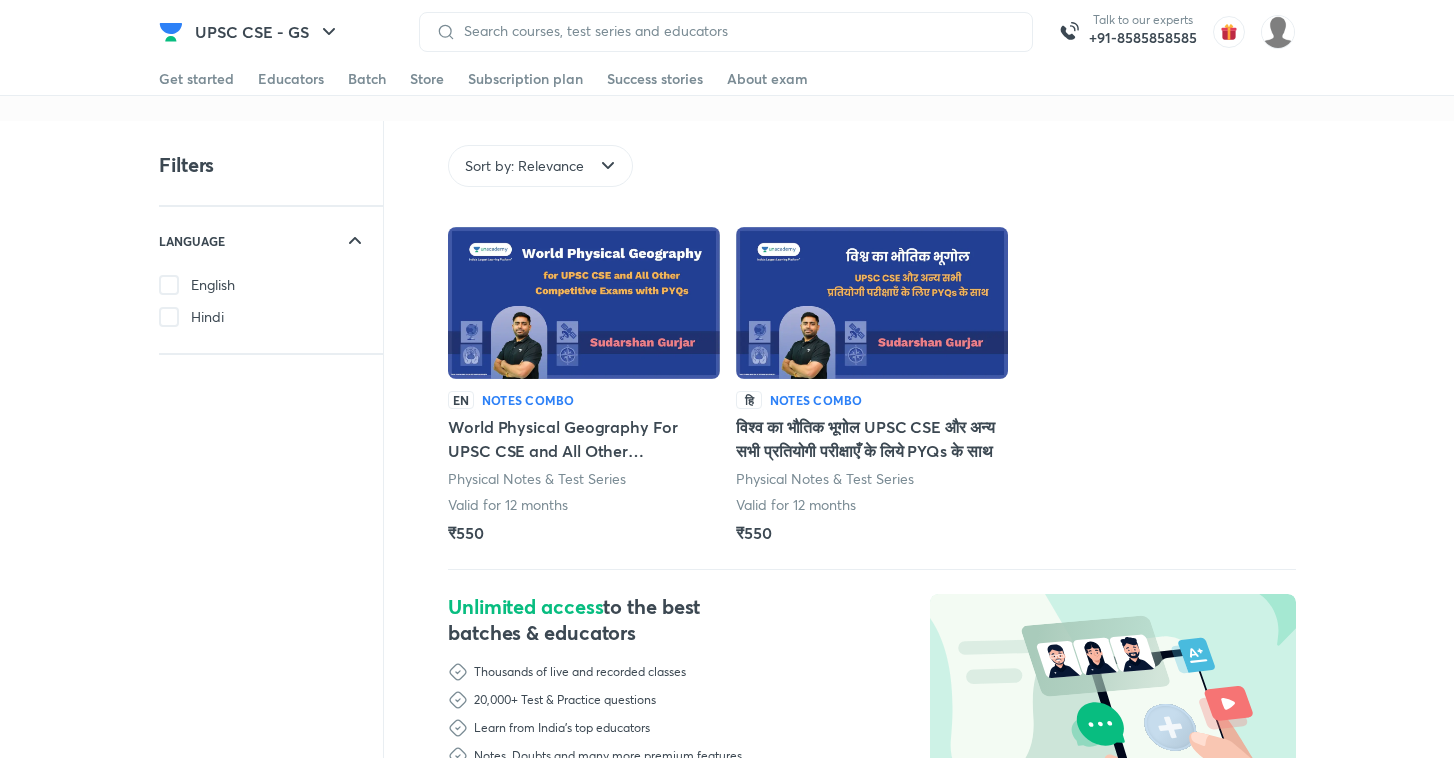 click at bounding box center (169, 285) 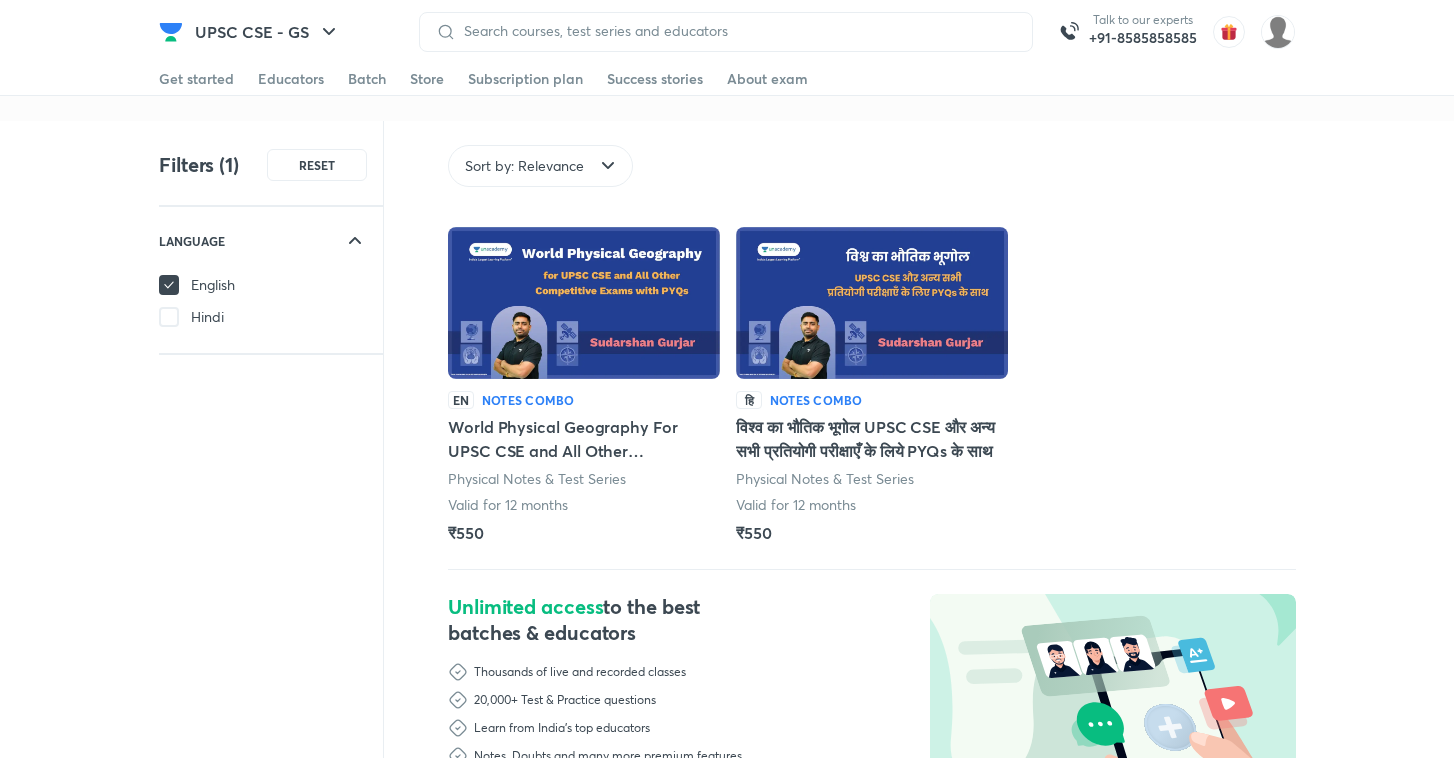 click at bounding box center (169, 285) 